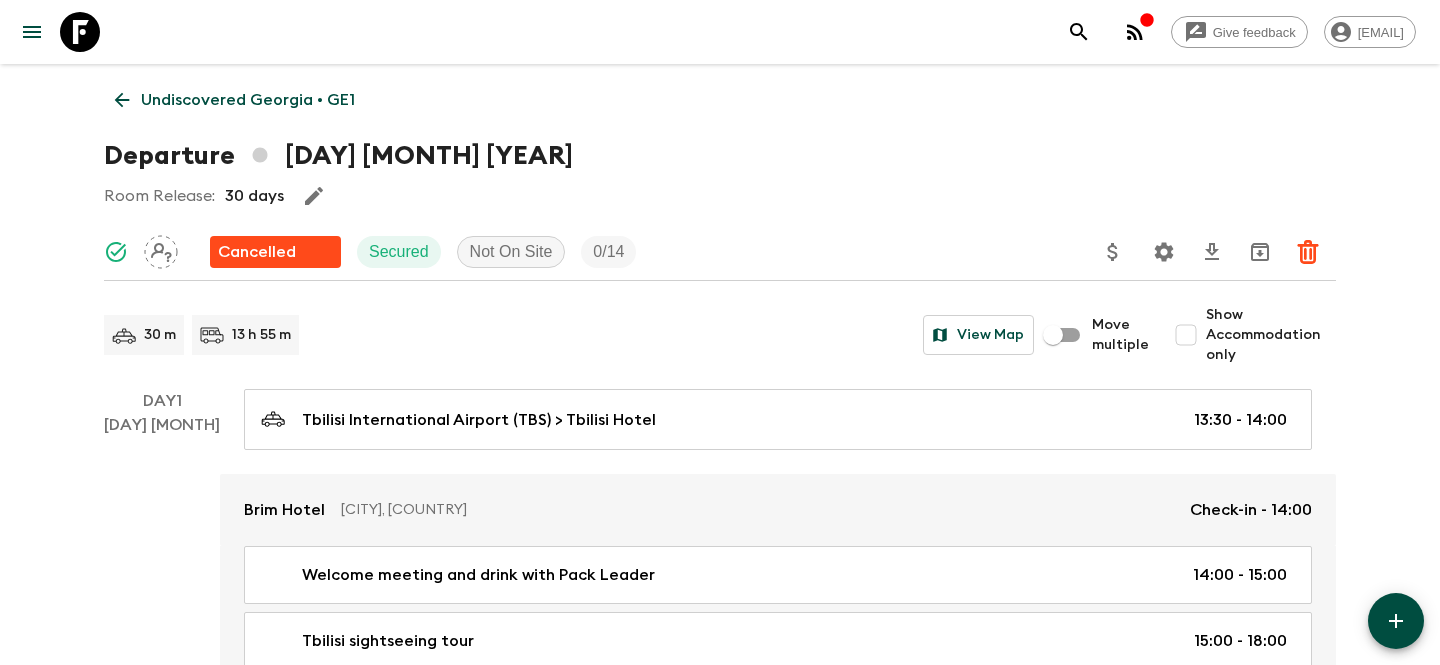 scroll, scrollTop: 0, scrollLeft: 0, axis: both 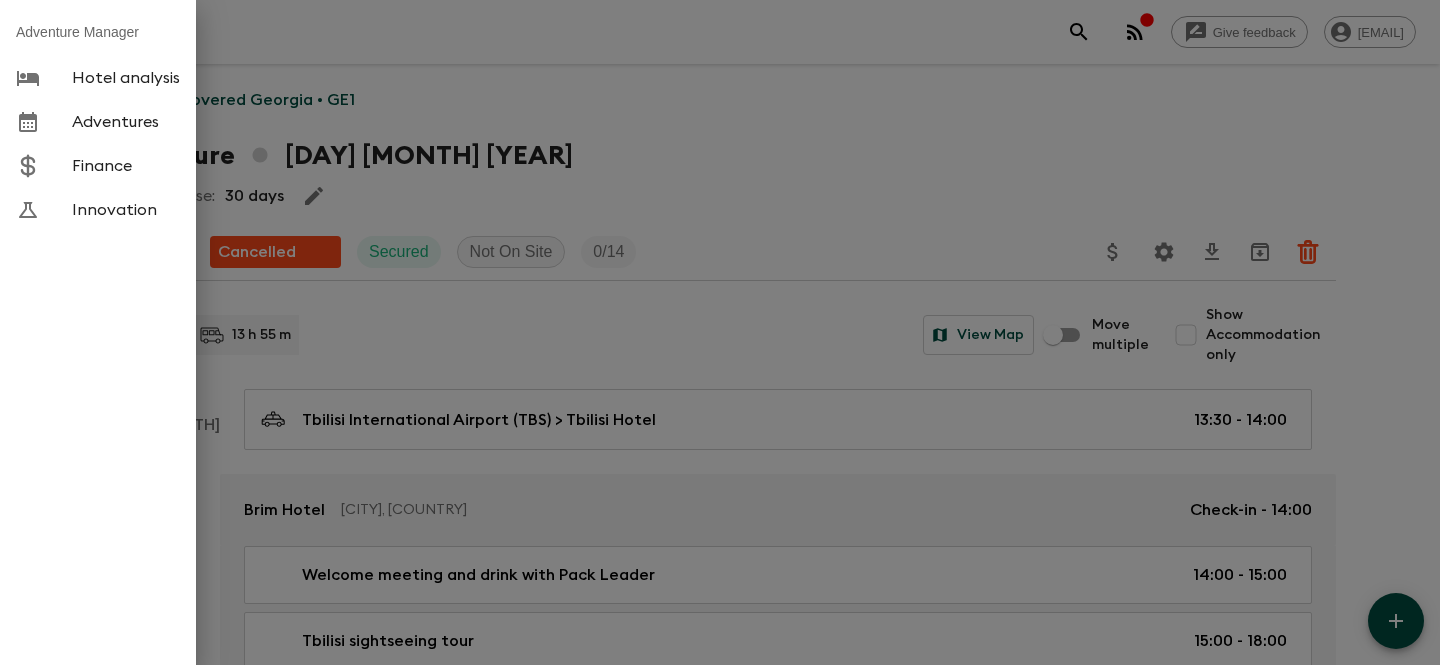 click on "Hotel analysis" at bounding box center (126, 78) 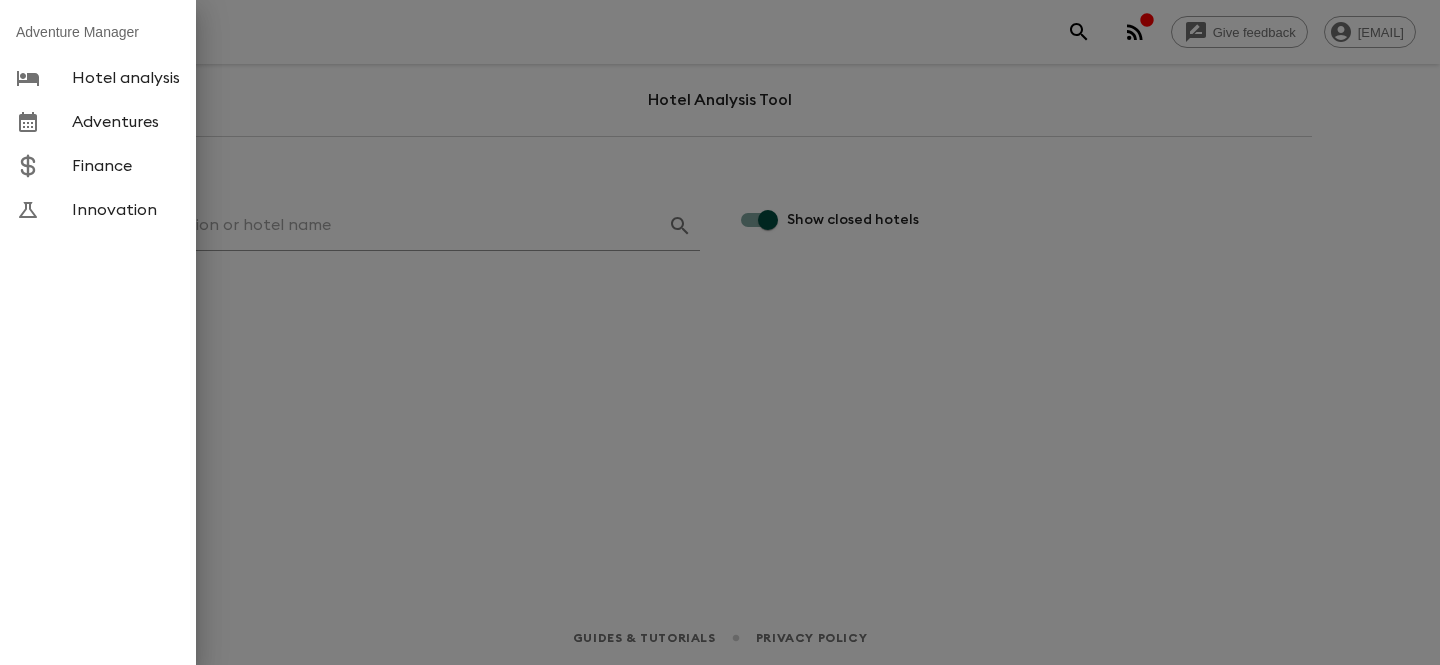 click on "Hotel analysis" at bounding box center (126, 78) 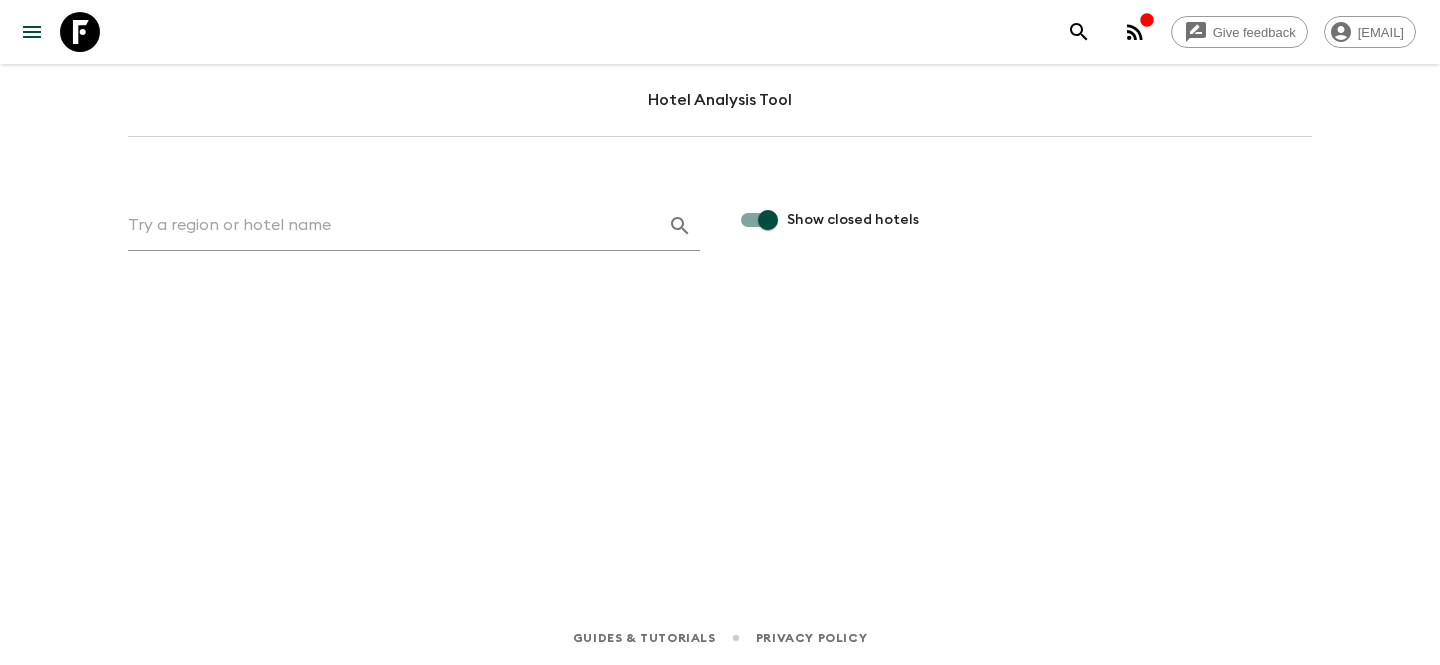 click at bounding box center [390, 226] 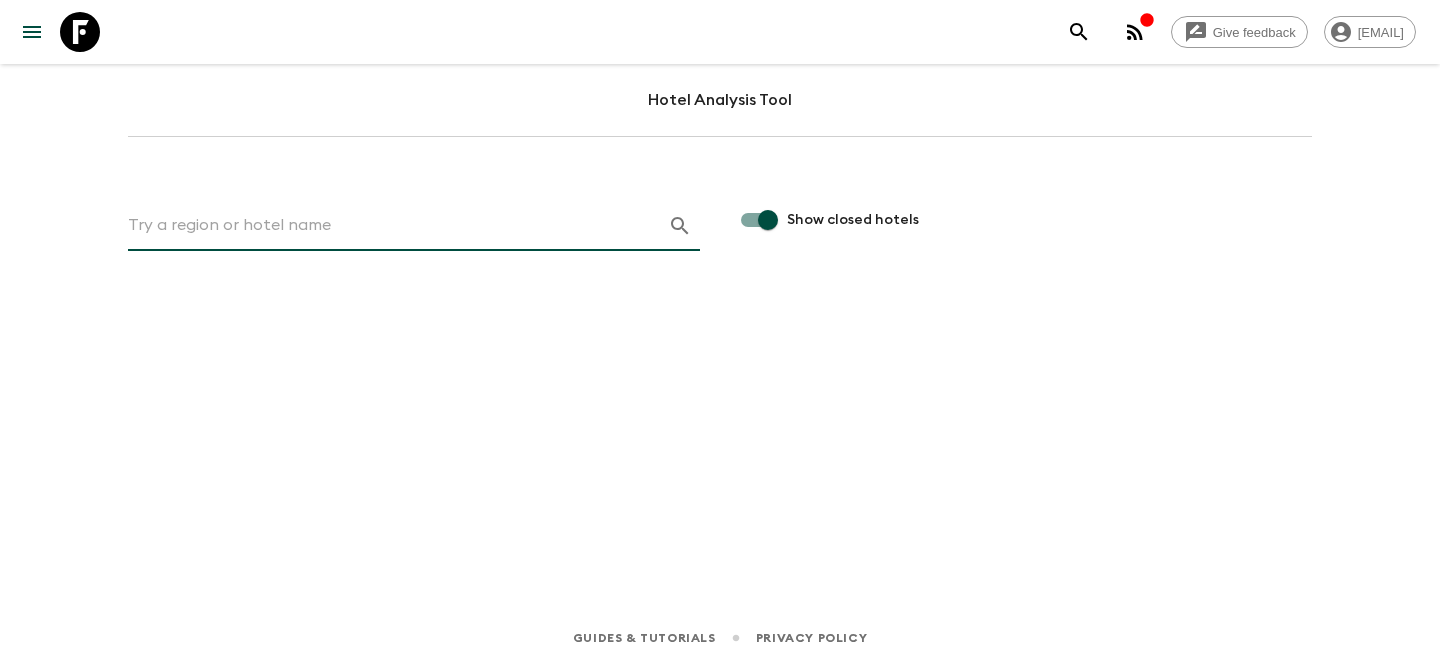 click at bounding box center (390, 226) 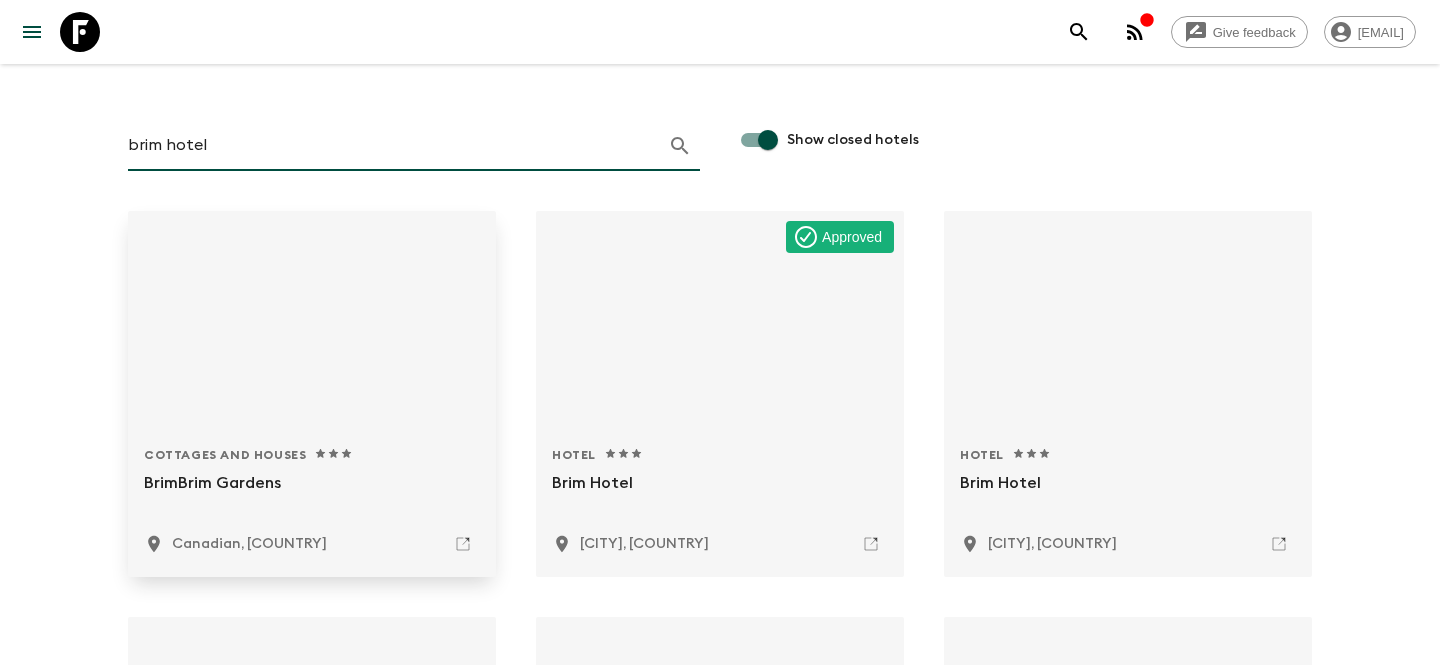 scroll, scrollTop: 83, scrollLeft: 0, axis: vertical 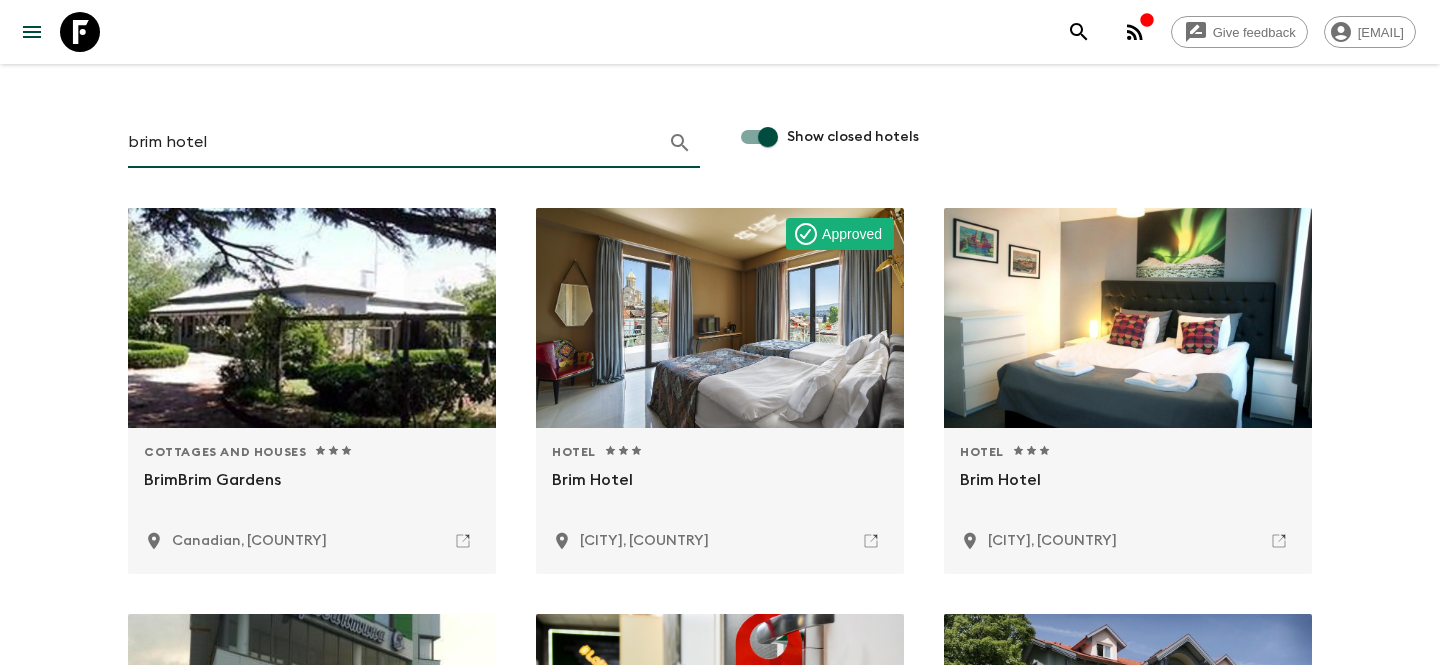 click on "brim hotel" at bounding box center [390, 143] 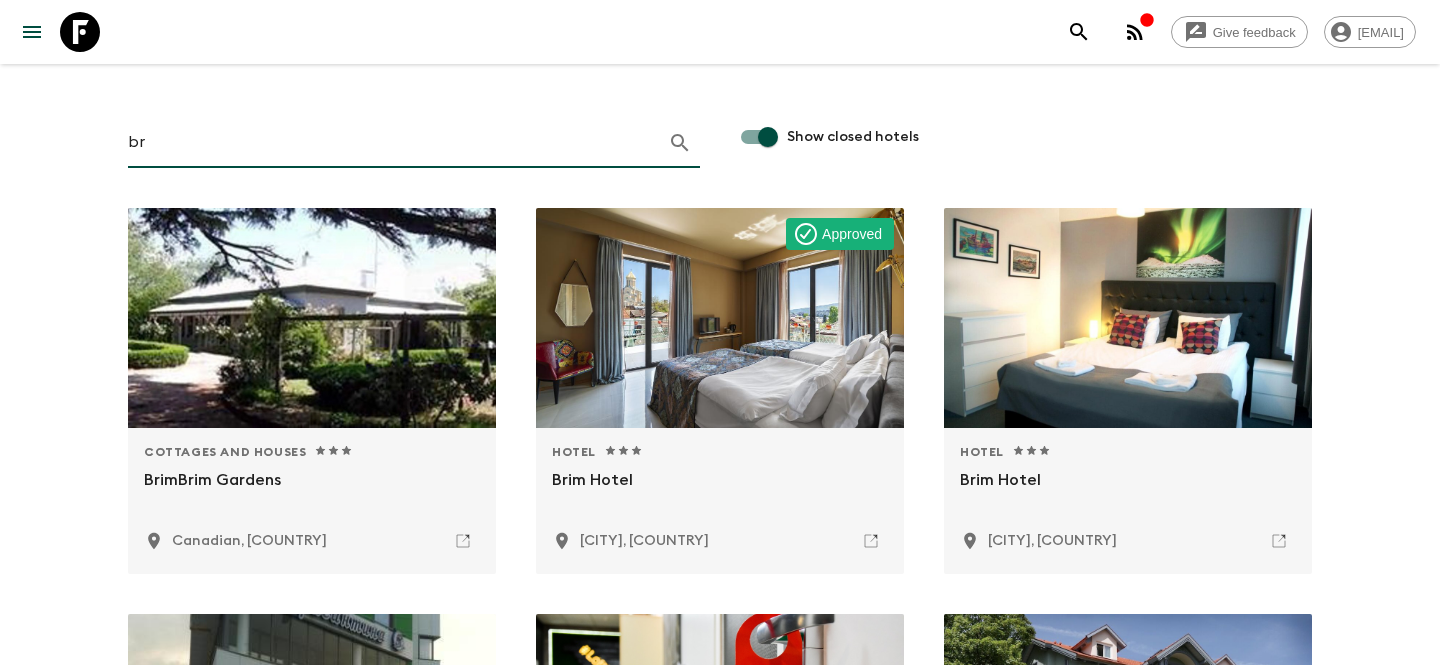 type on "b" 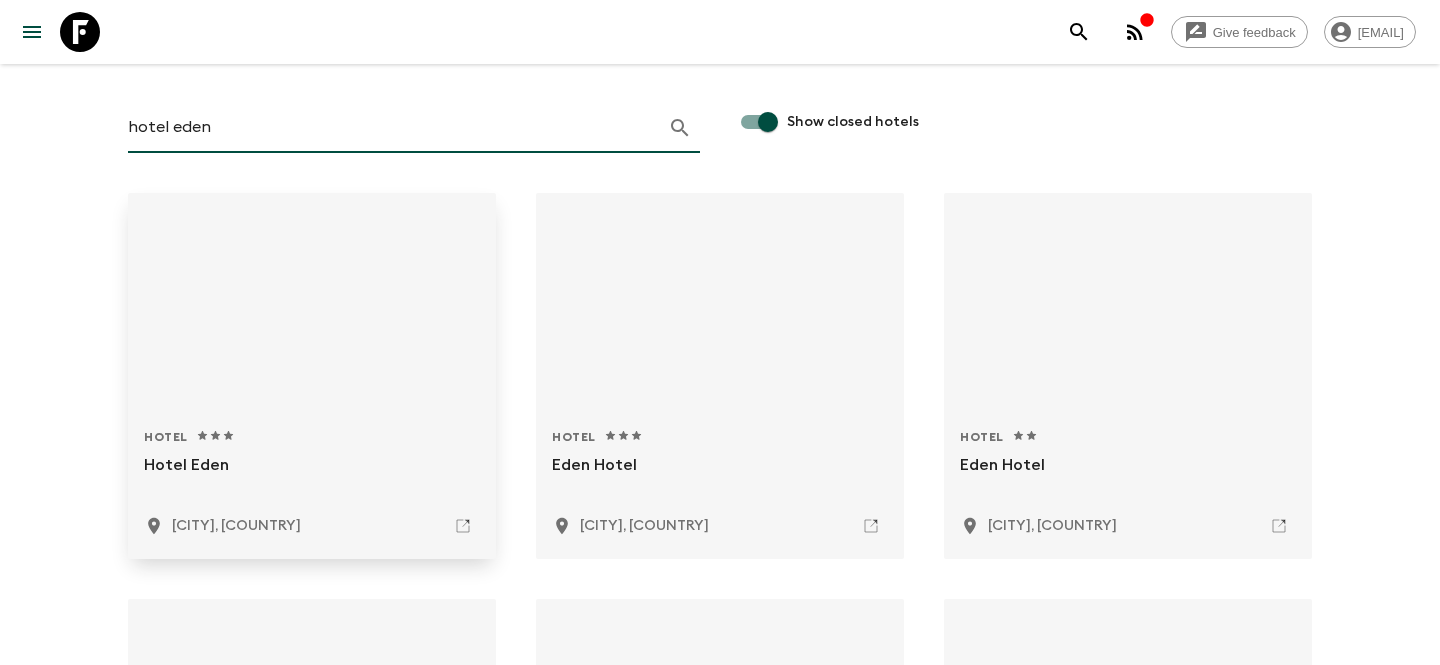 scroll, scrollTop: 0, scrollLeft: 0, axis: both 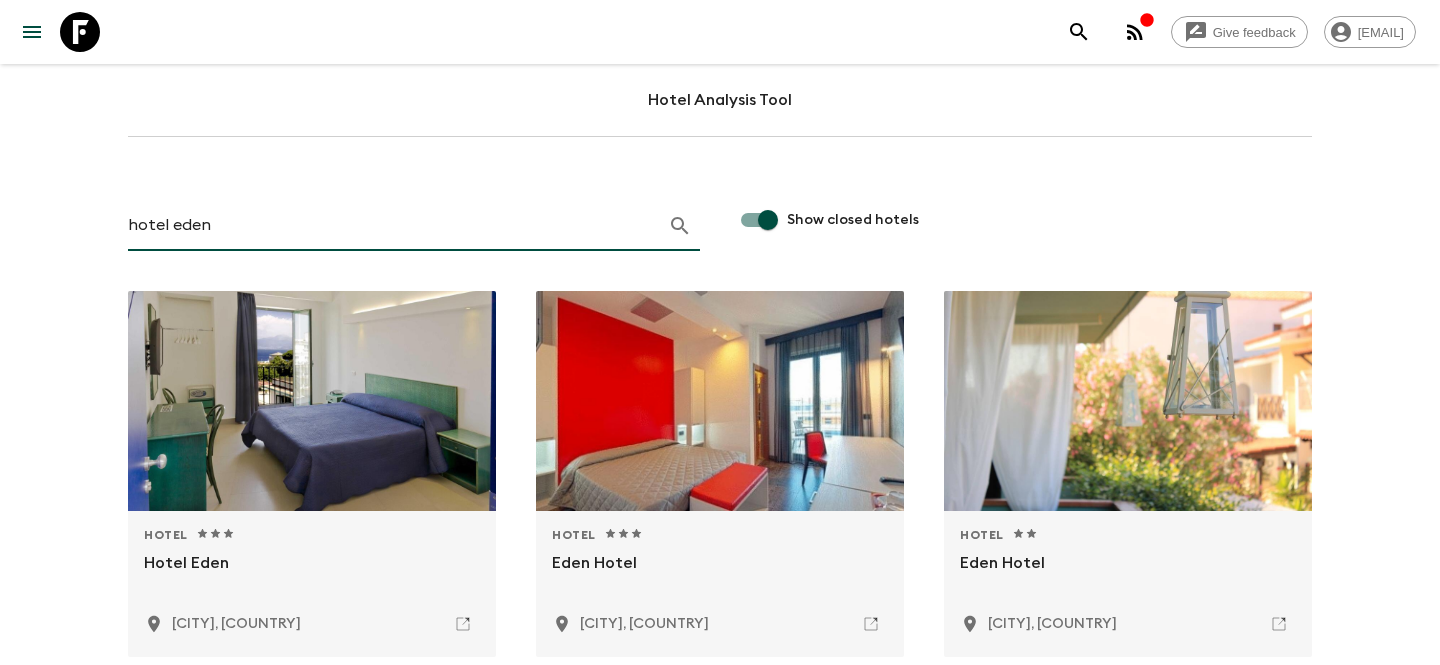 drag, startPoint x: 218, startPoint y: 220, endPoint x: 172, endPoint y: 220, distance: 46 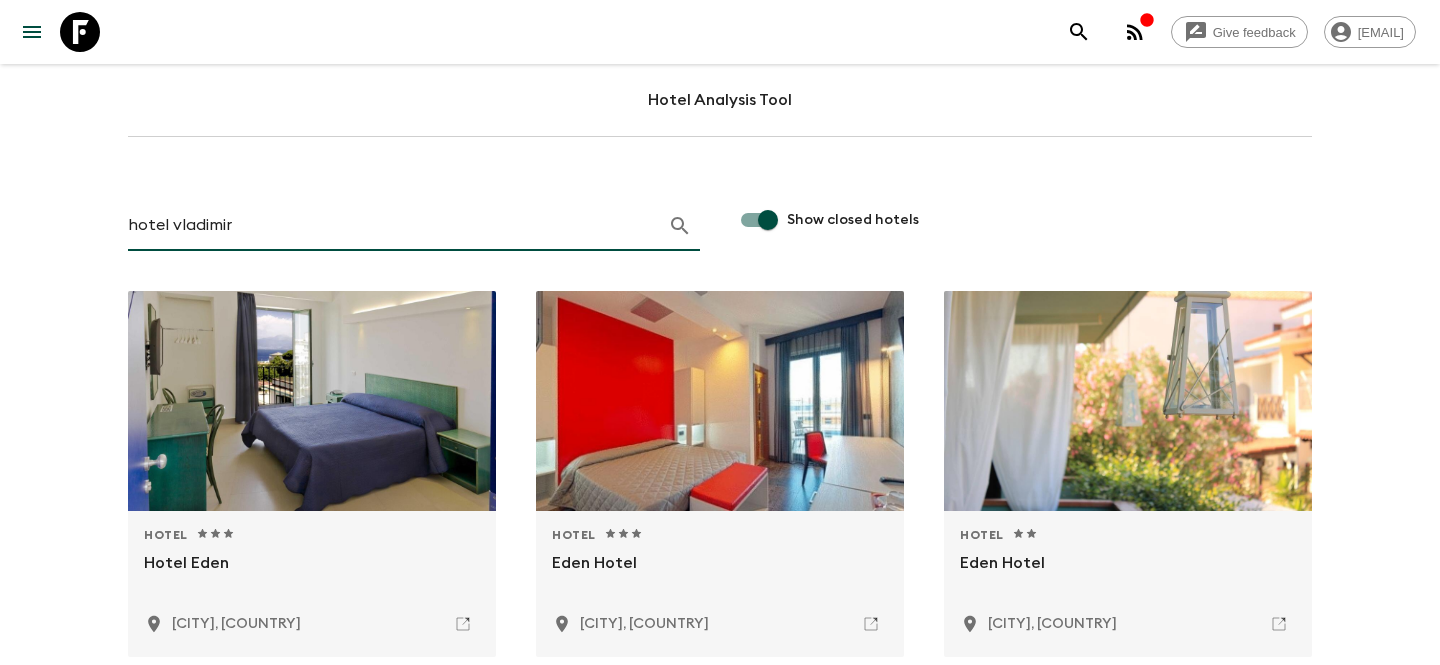 type on "hotel vladimir" 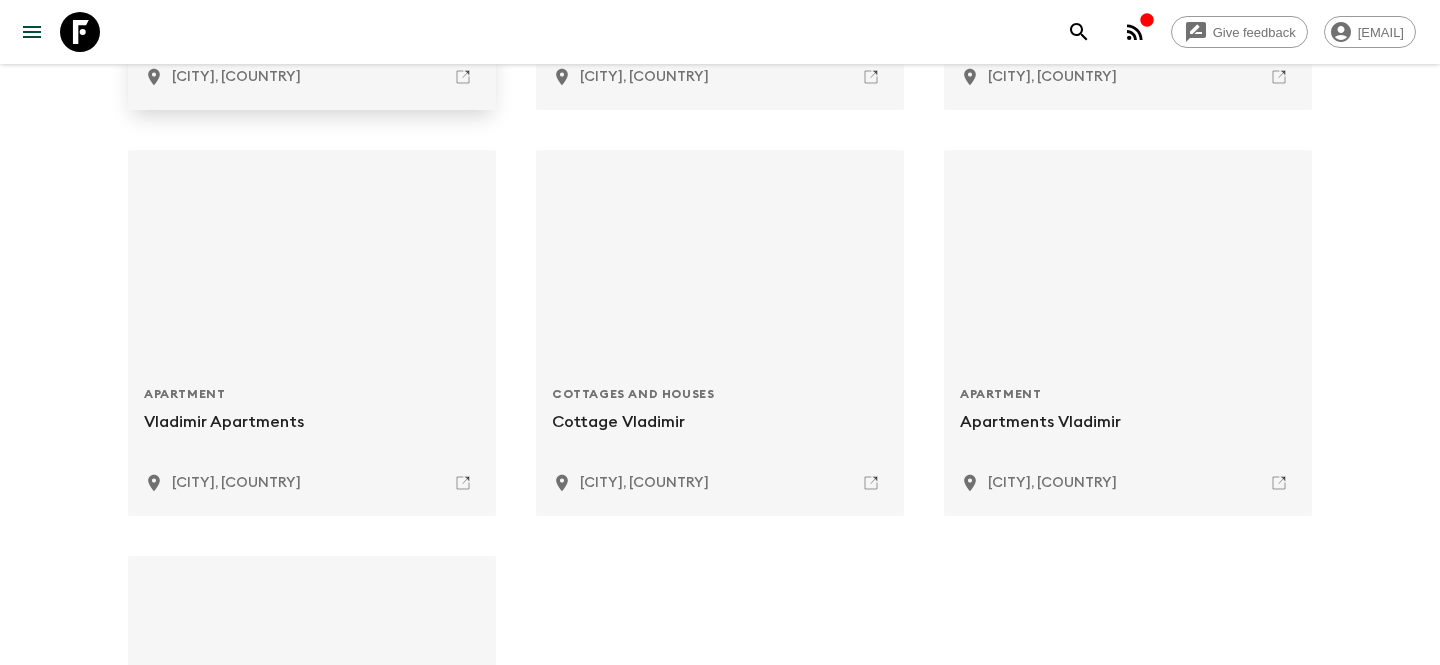 scroll, scrollTop: 0, scrollLeft: 0, axis: both 